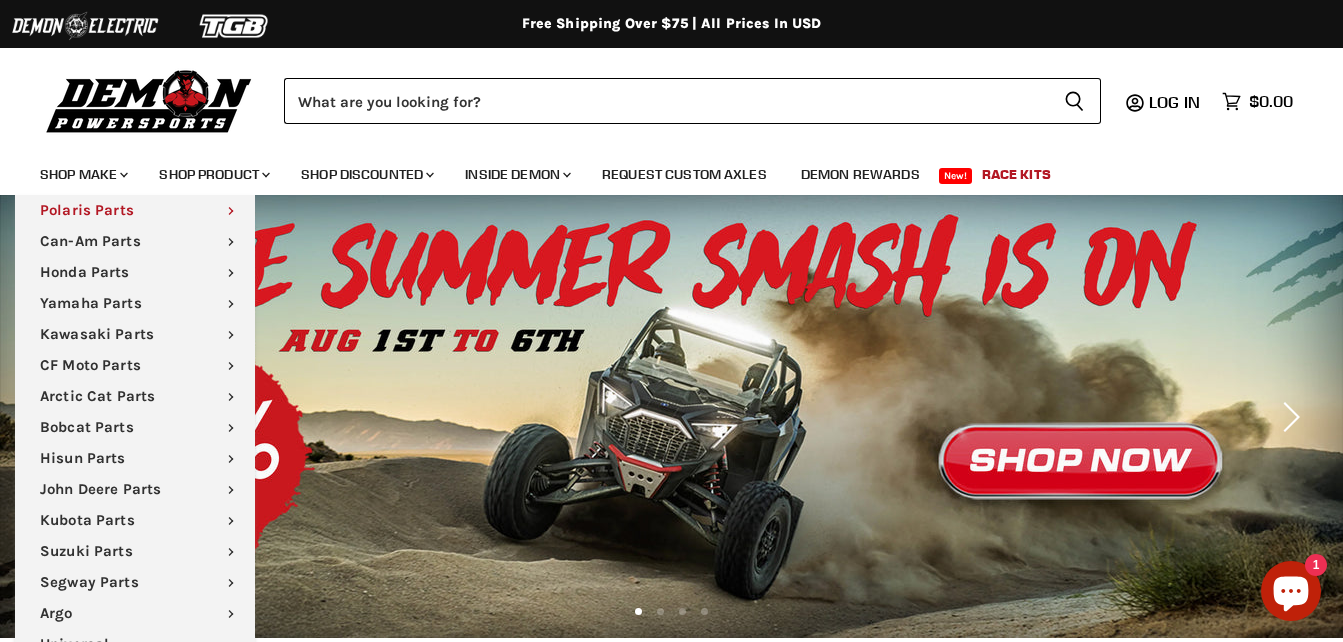 scroll, scrollTop: 0, scrollLeft: 0, axis: both 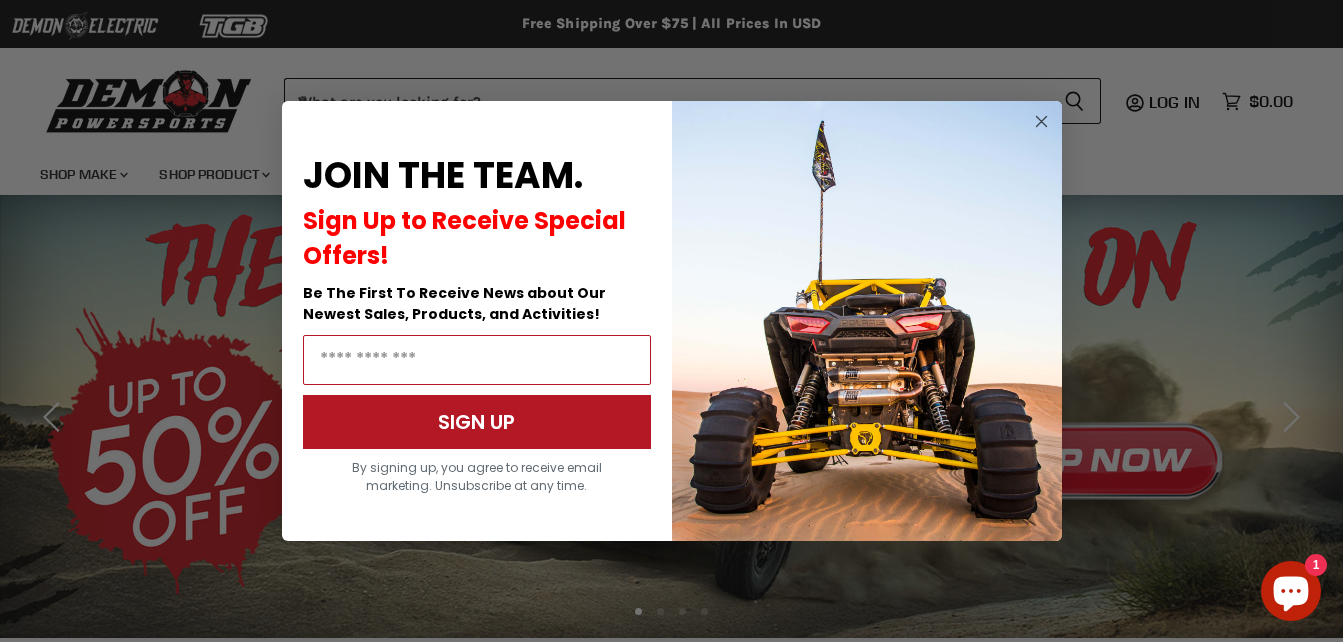 click 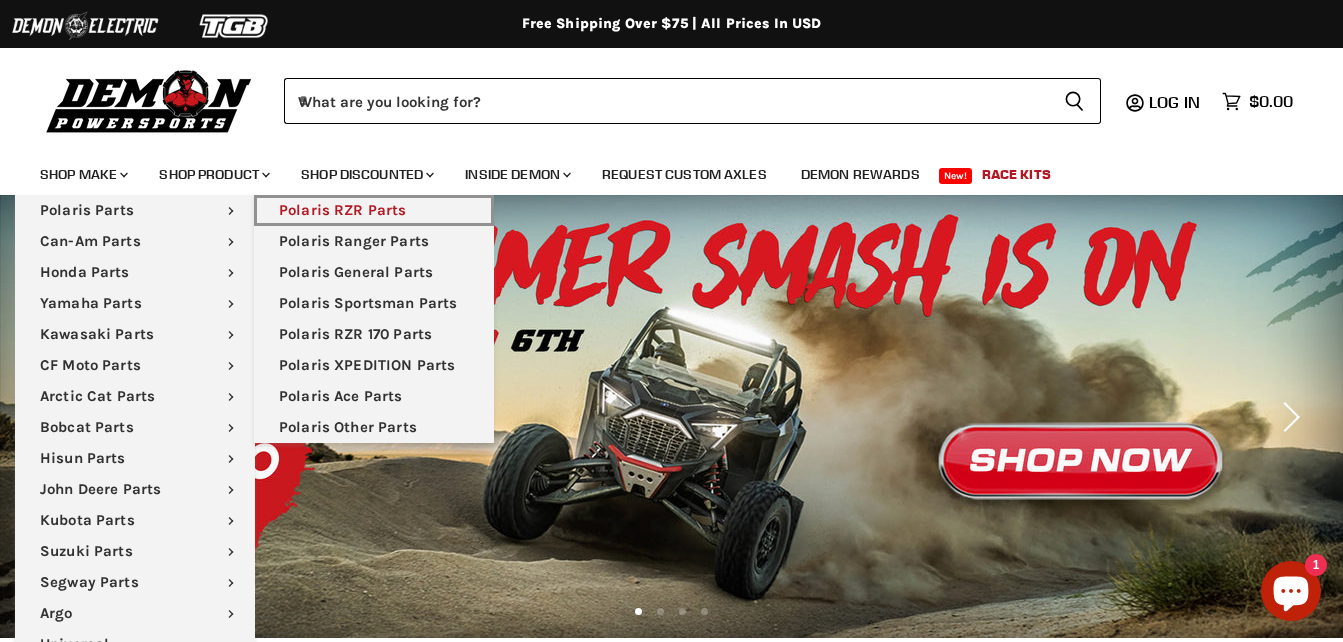 click on "Polaris RZR Parts" at bounding box center [374, 210] 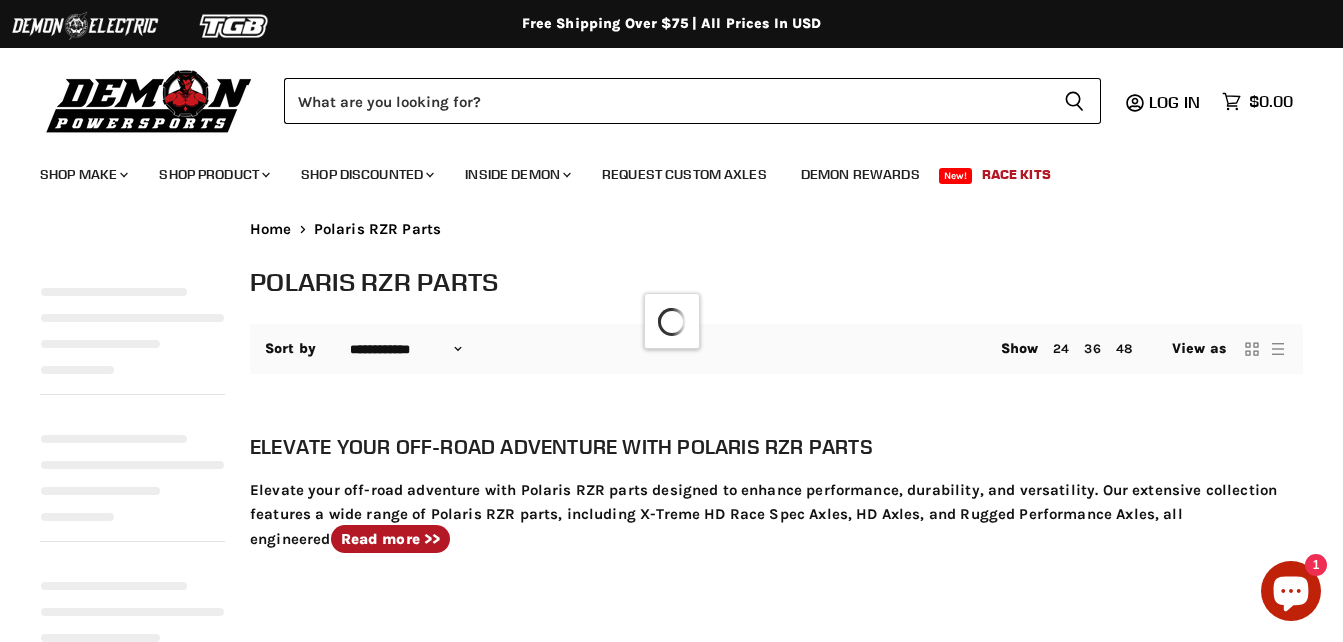 select on "**********" 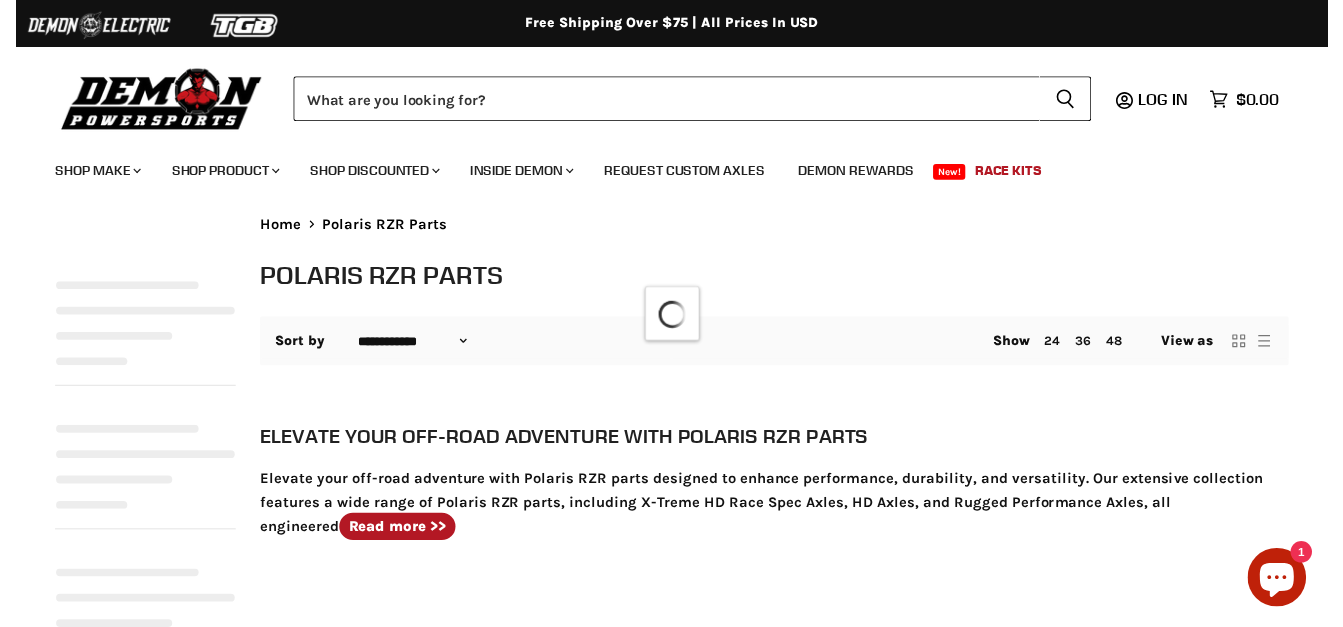 scroll, scrollTop: 0, scrollLeft: 0, axis: both 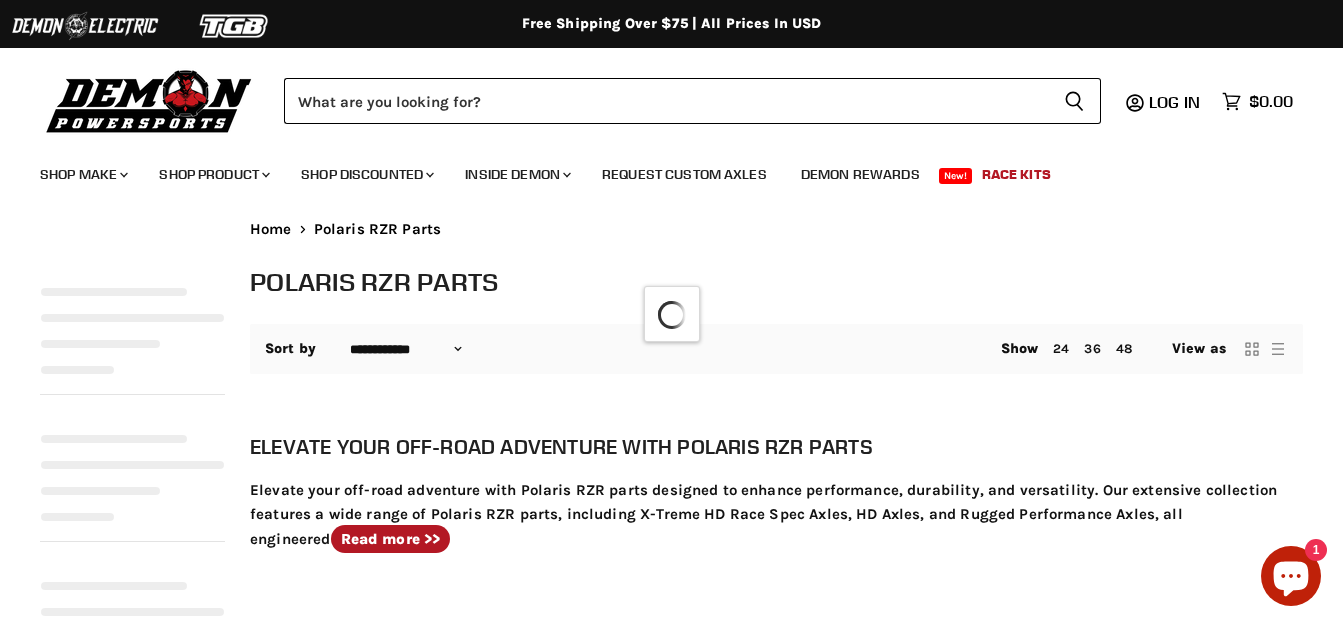 select on "**********" 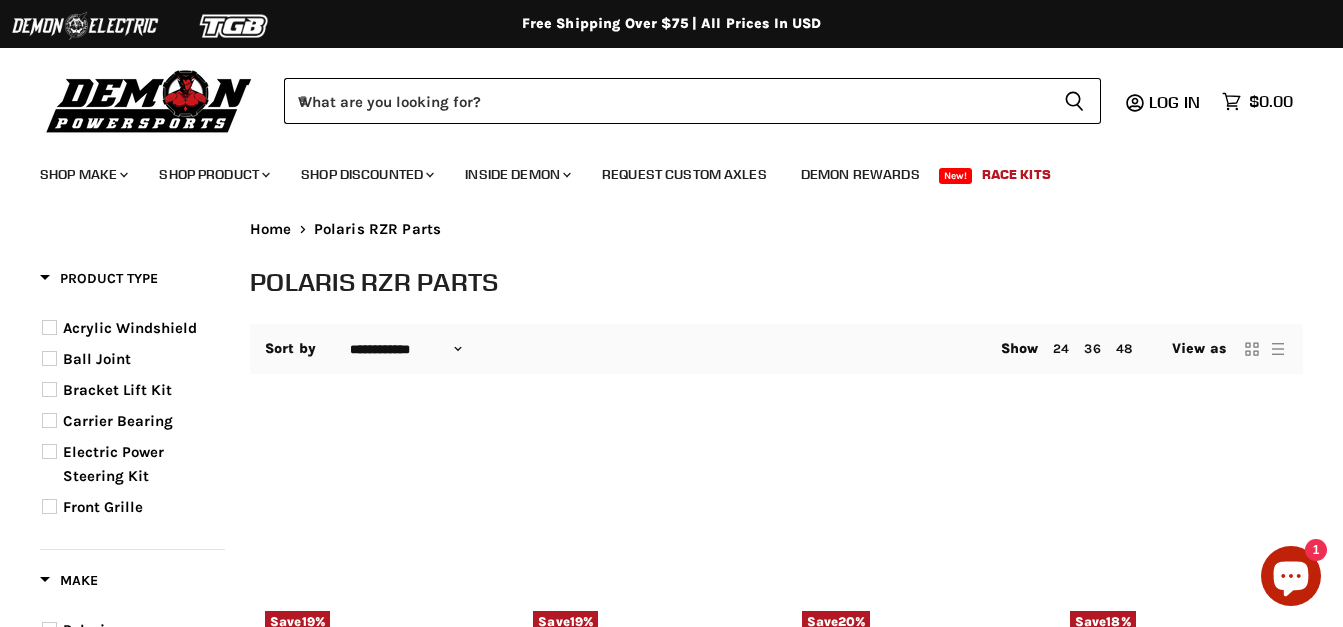 scroll, scrollTop: 0, scrollLeft: 0, axis: both 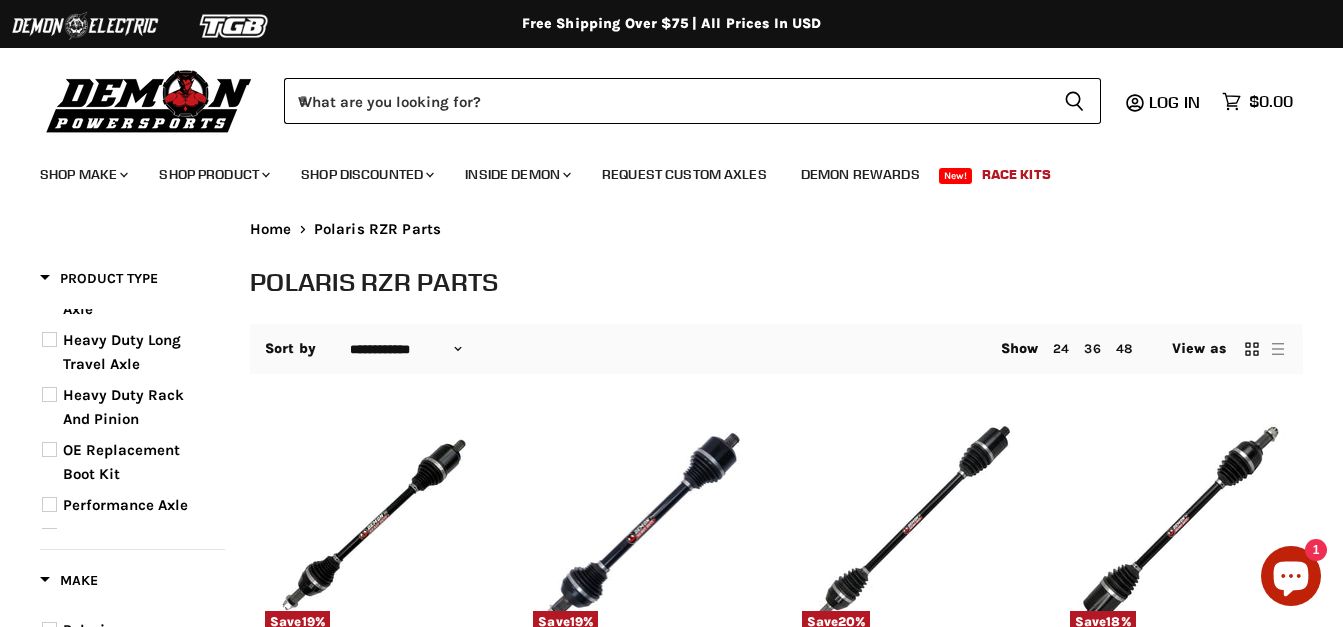 click on "Heavy Duty Rack And Pinion" at bounding box center [125, 407] 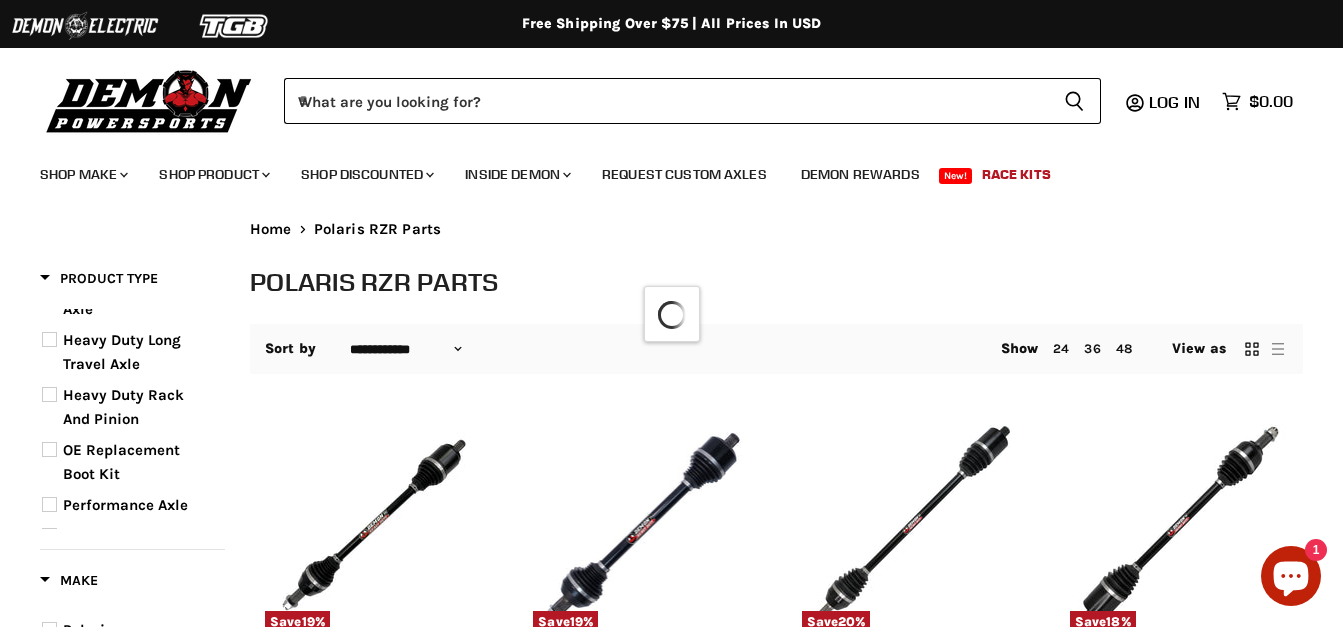 select on "**********" 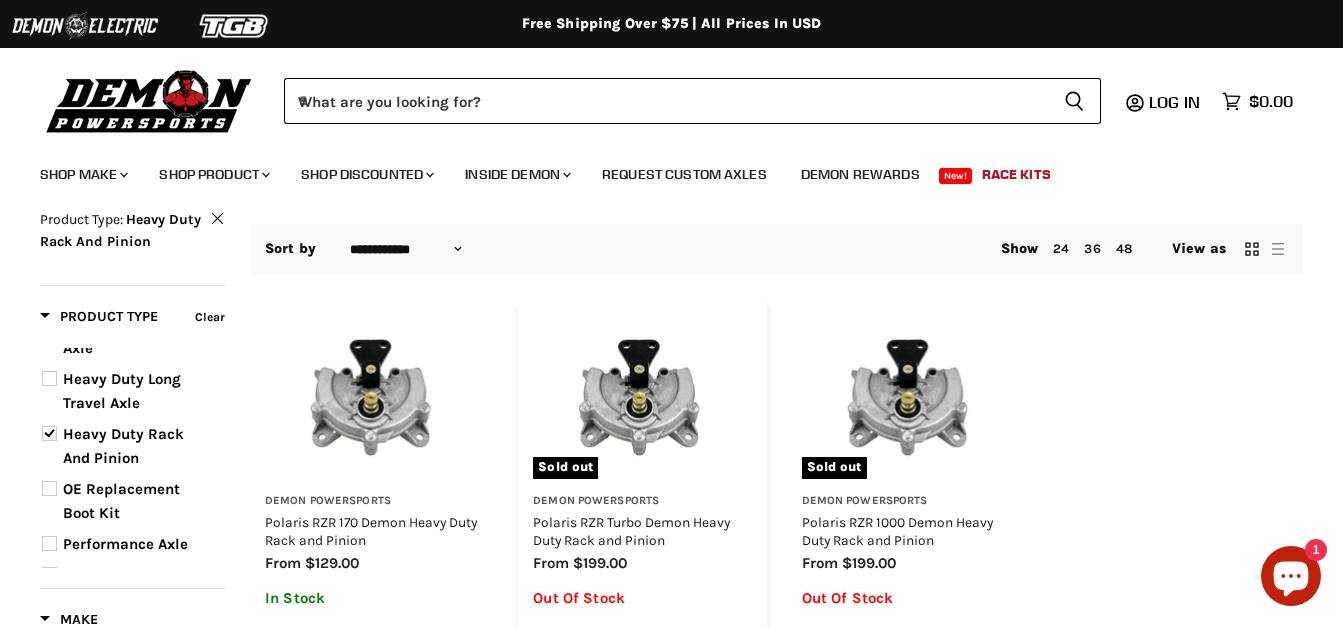scroll, scrollTop: 200, scrollLeft: 0, axis: vertical 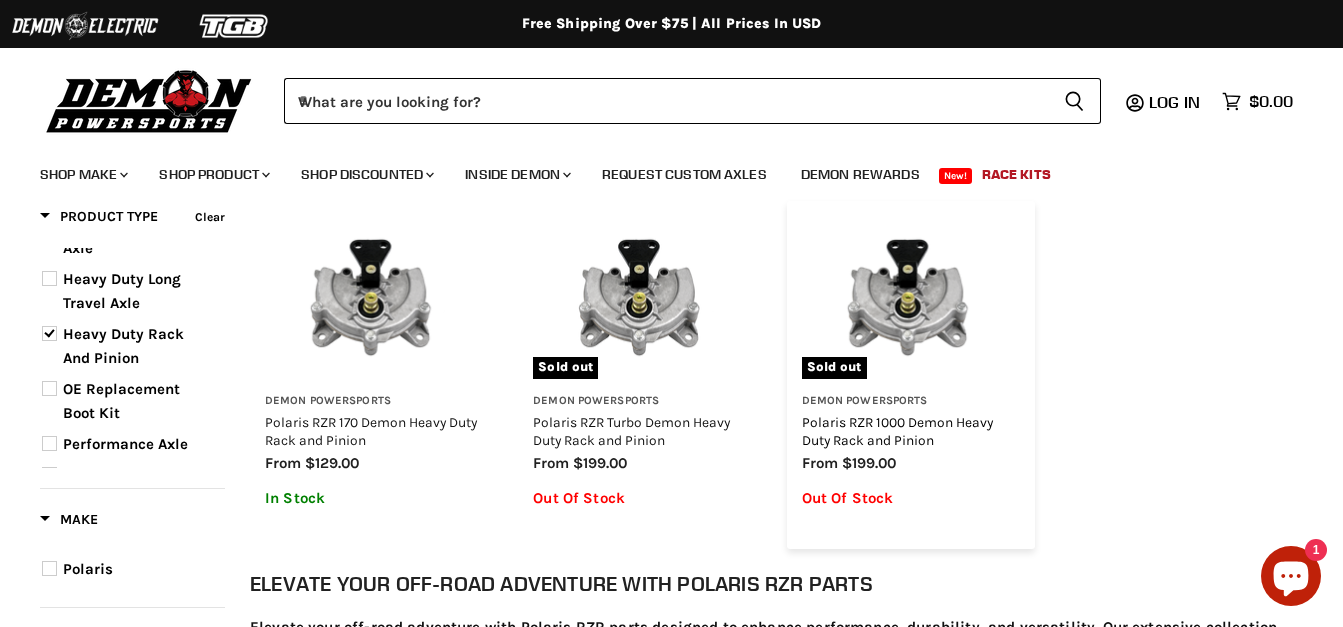 click on "Polaris RZR 1000 Demon Heavy Duty Rack and Pinion" at bounding box center [897, 431] 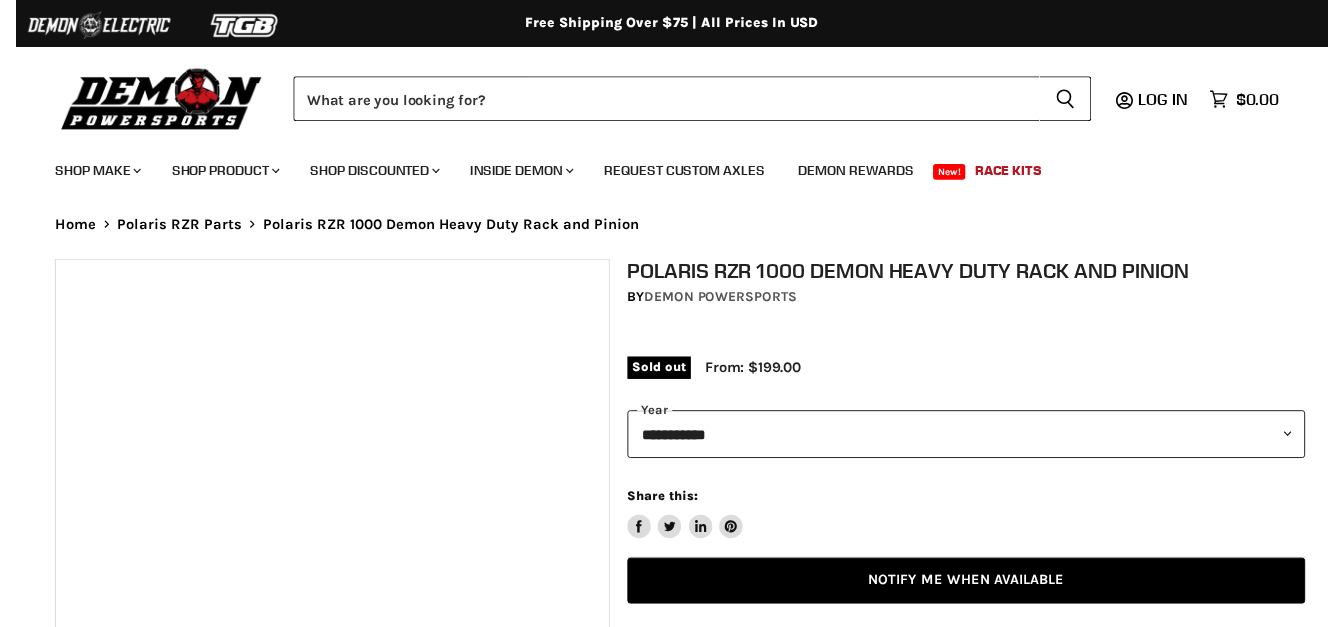 scroll, scrollTop: 0, scrollLeft: 0, axis: both 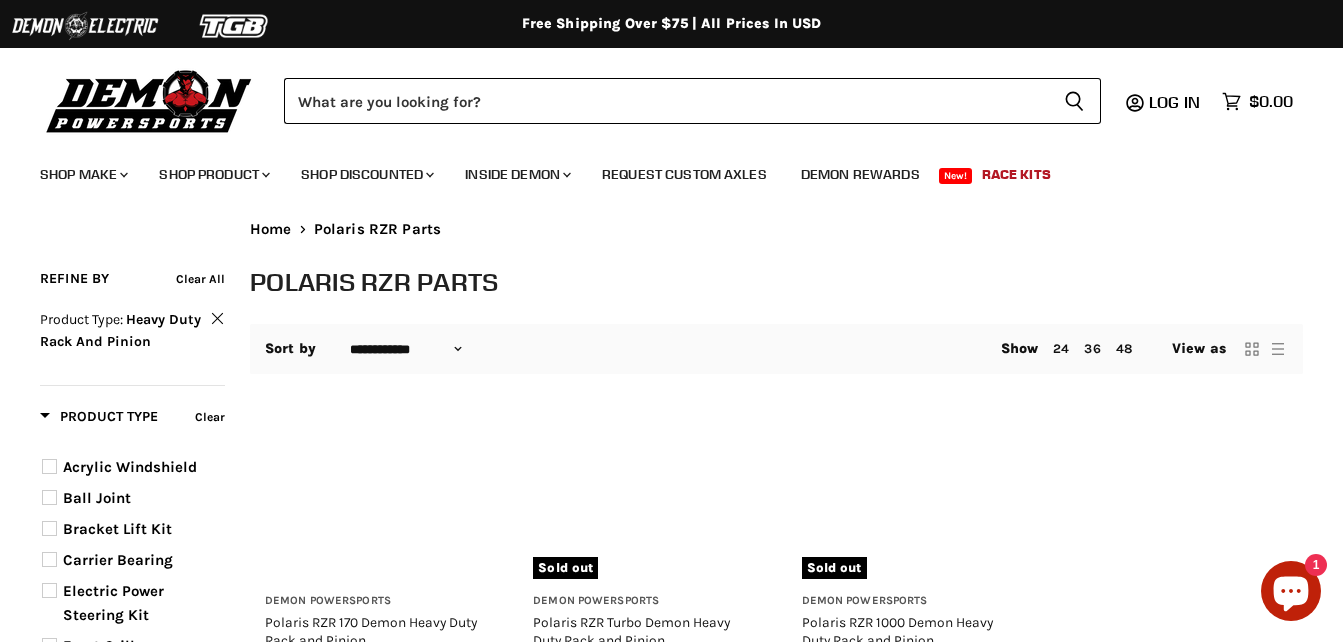 select on "**********" 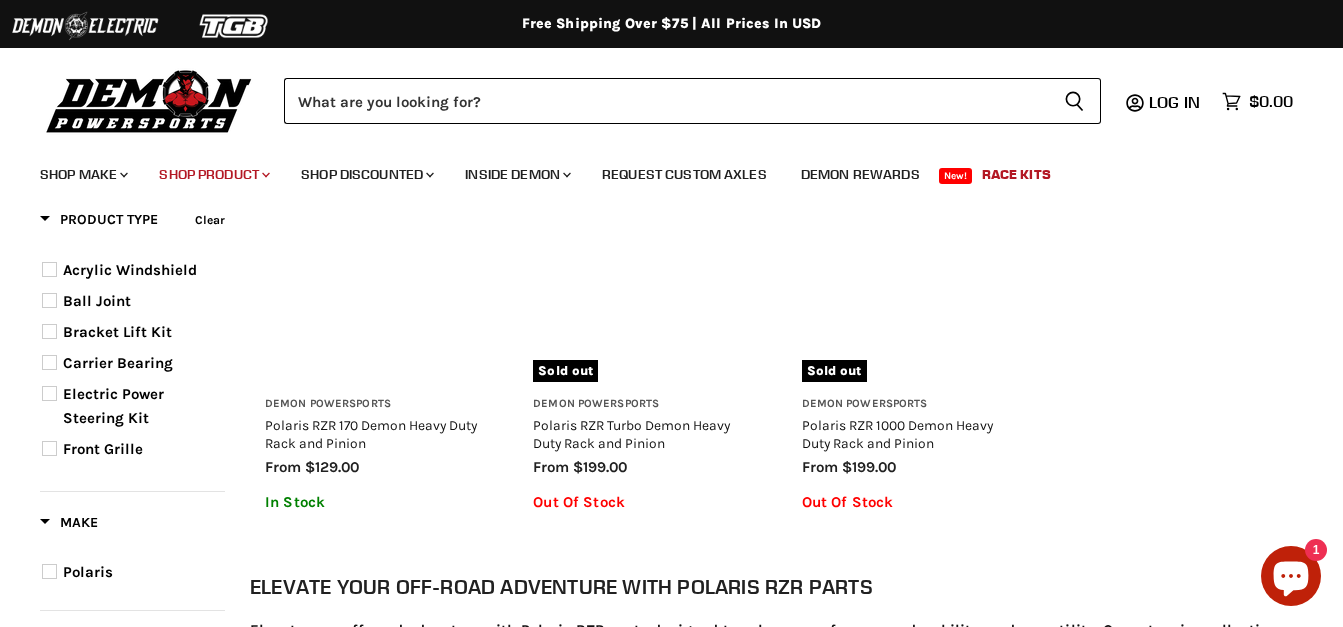 scroll, scrollTop: 200, scrollLeft: 0, axis: vertical 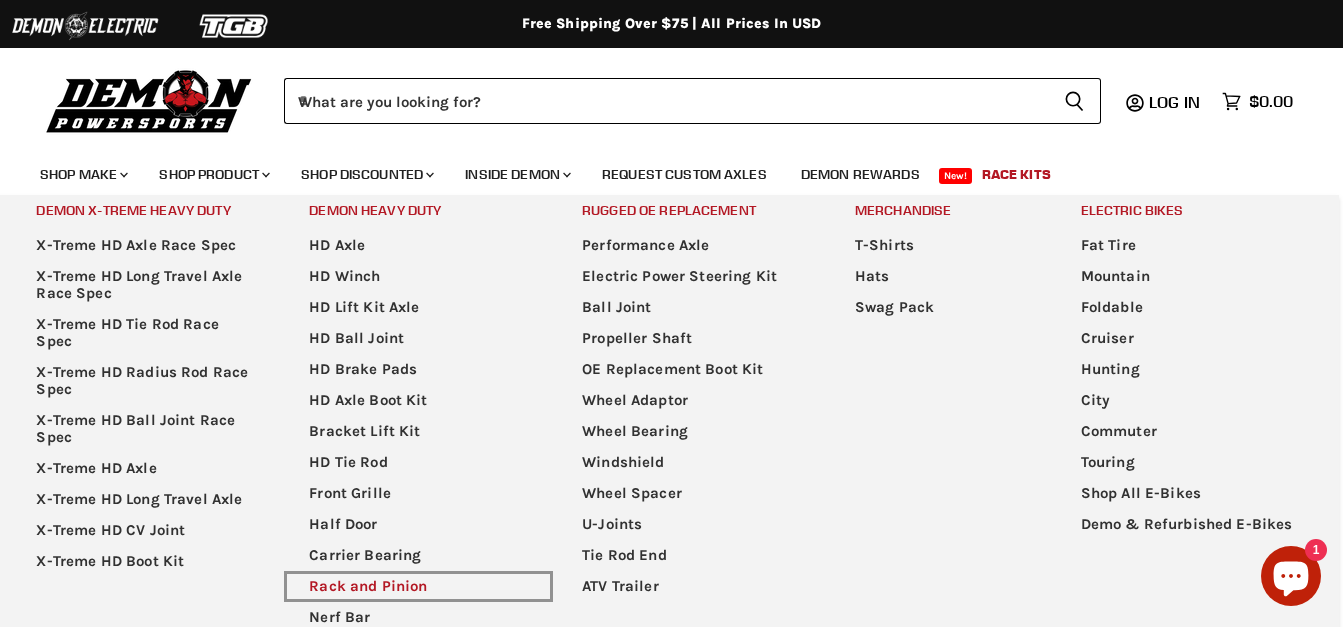 click on "Rack and Pinion" at bounding box center [418, 586] 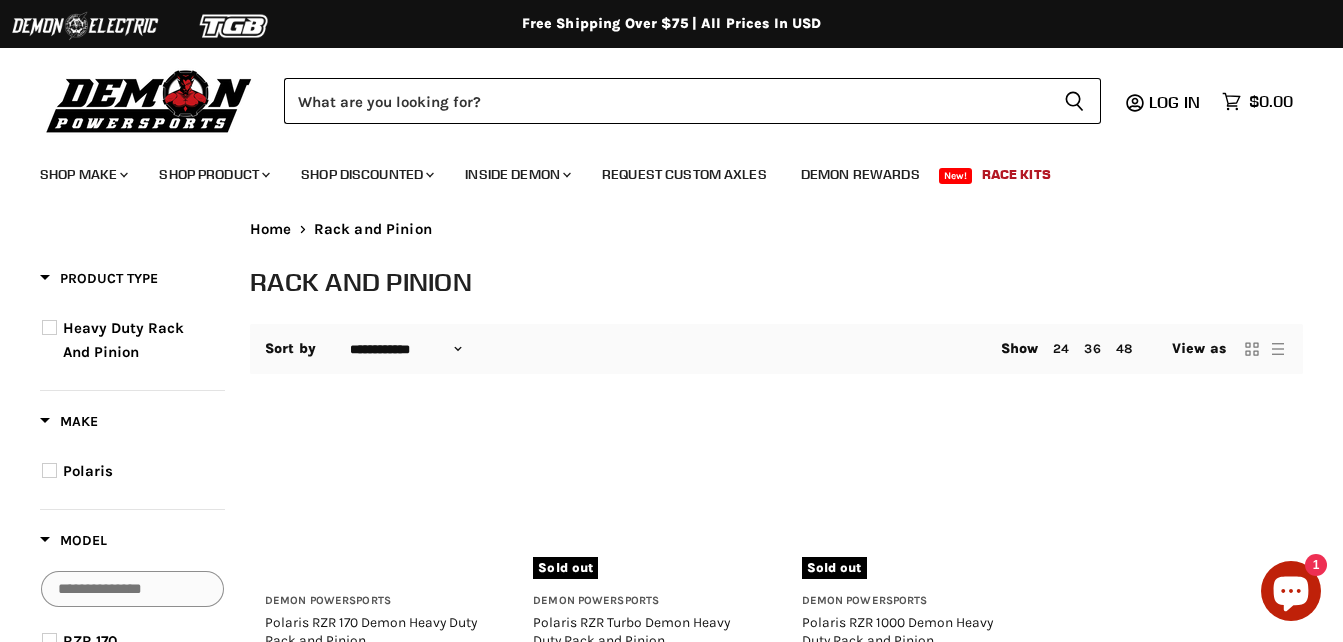 select on "**********" 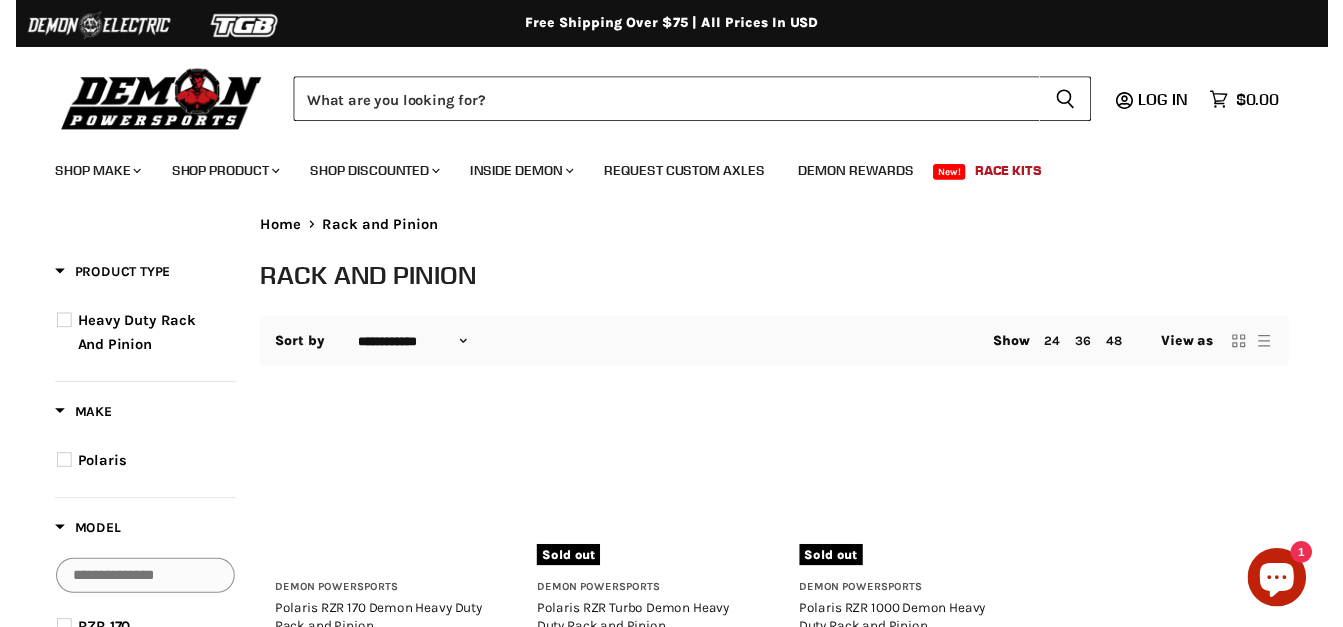 scroll, scrollTop: 0, scrollLeft: 0, axis: both 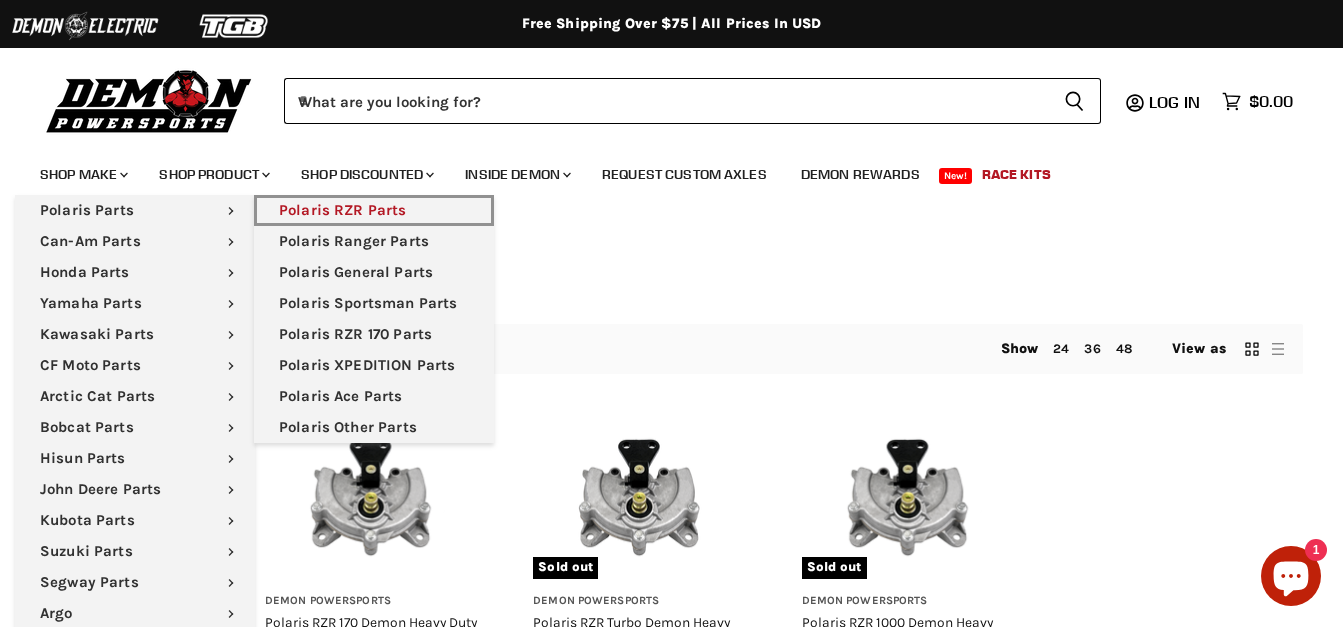 click on "Polaris RZR Parts" at bounding box center [374, 210] 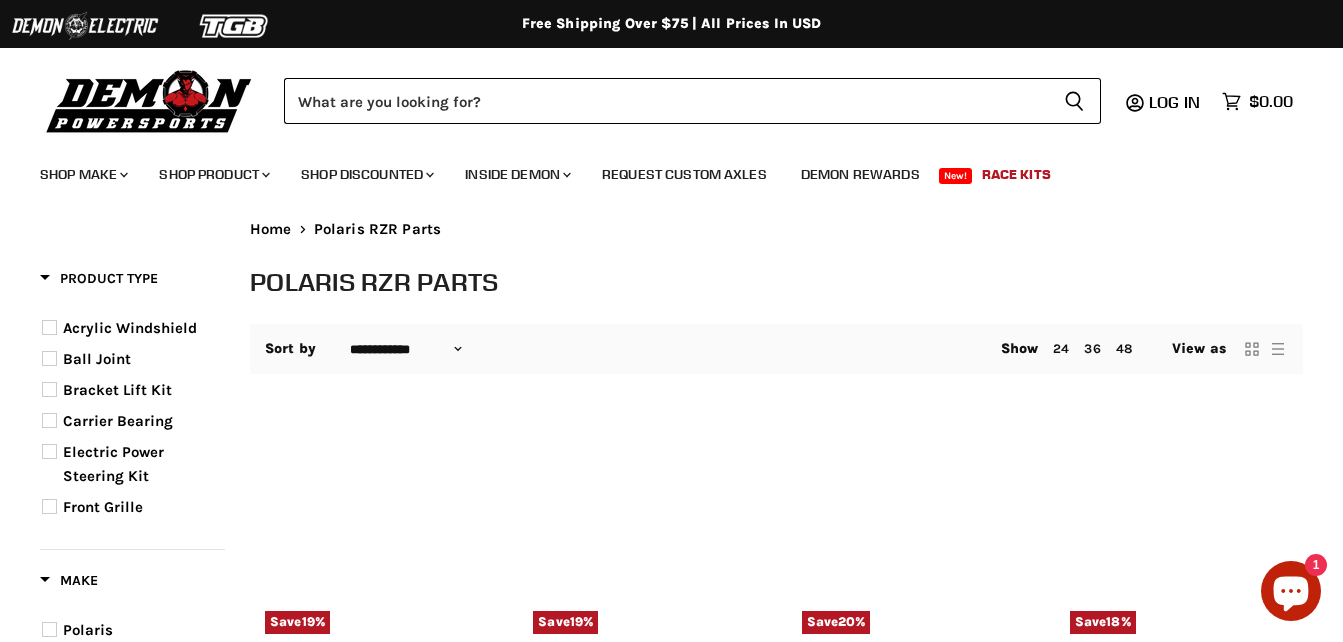 select on "**********" 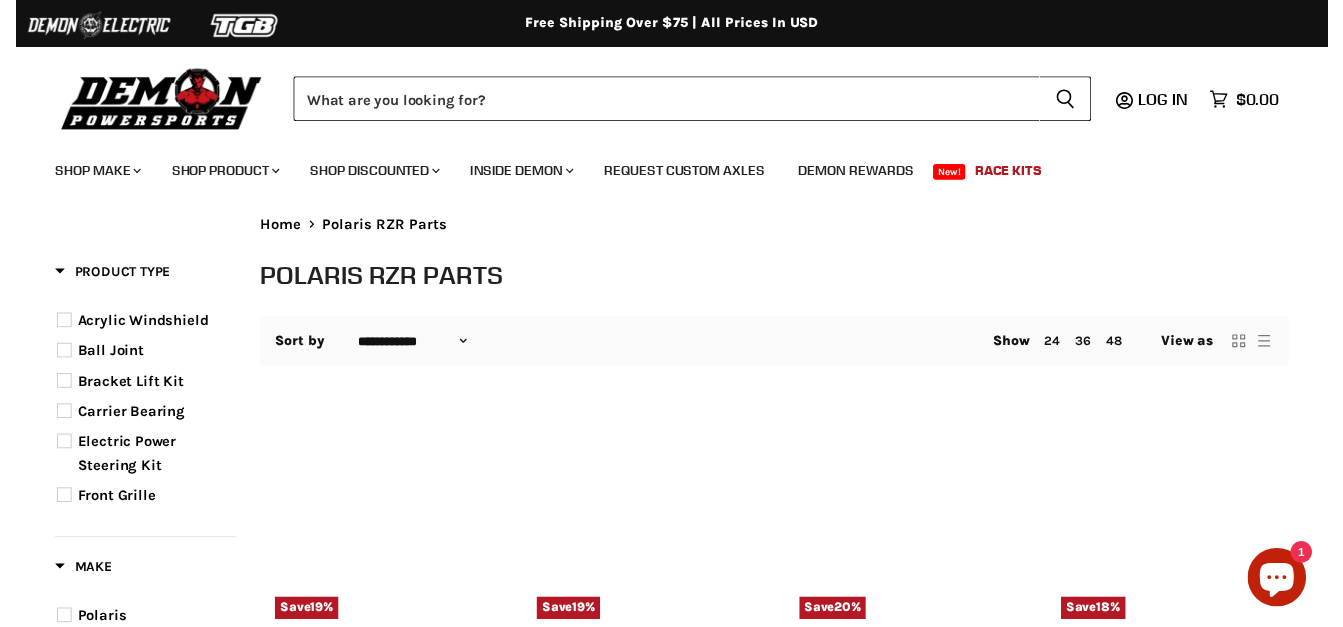 scroll, scrollTop: 0, scrollLeft: 0, axis: both 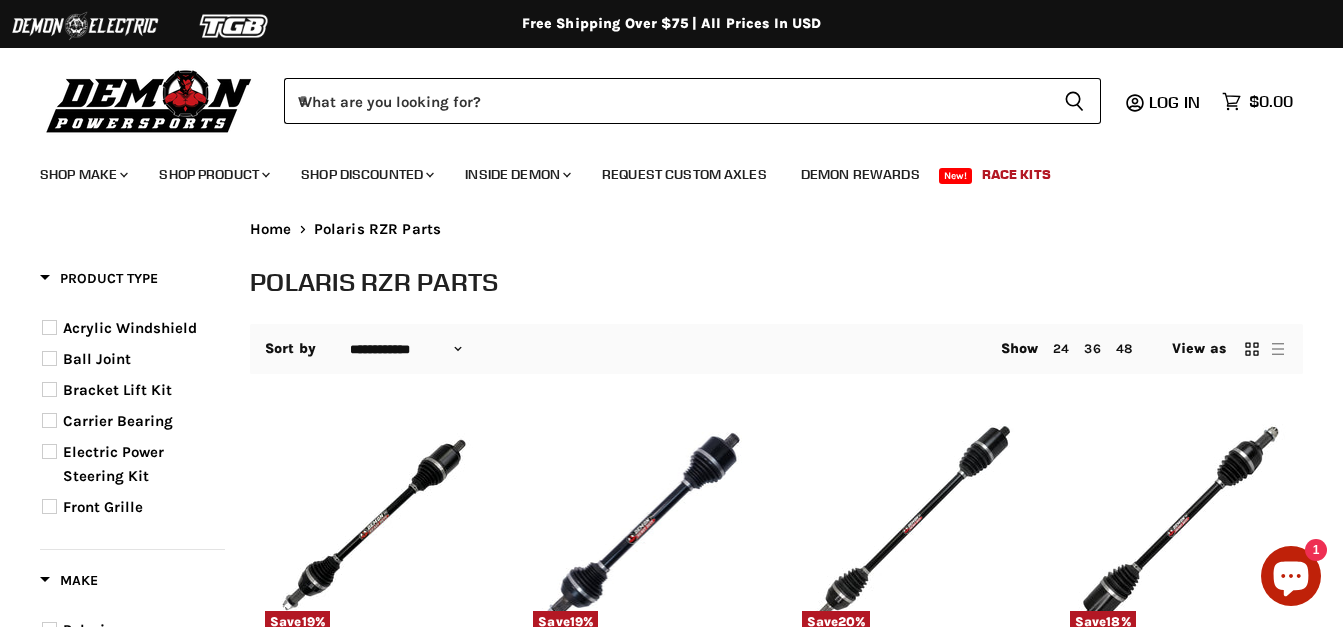 click at bounding box center (49, 451) 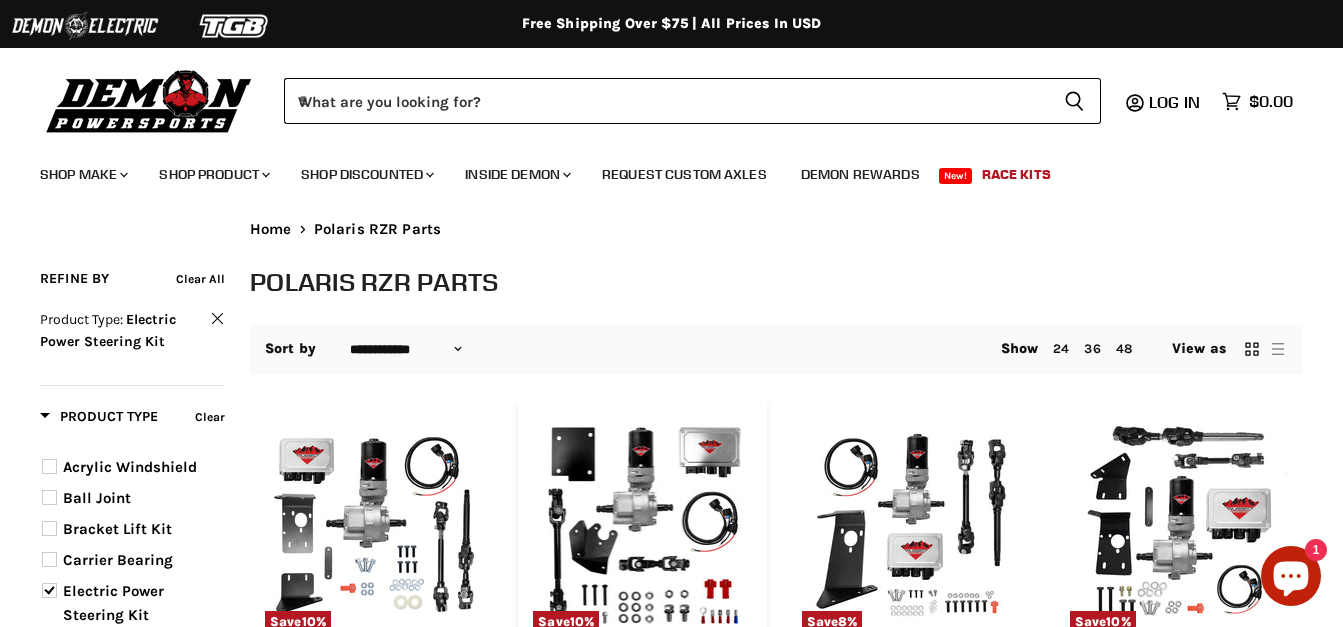 scroll, scrollTop: 100, scrollLeft: 0, axis: vertical 